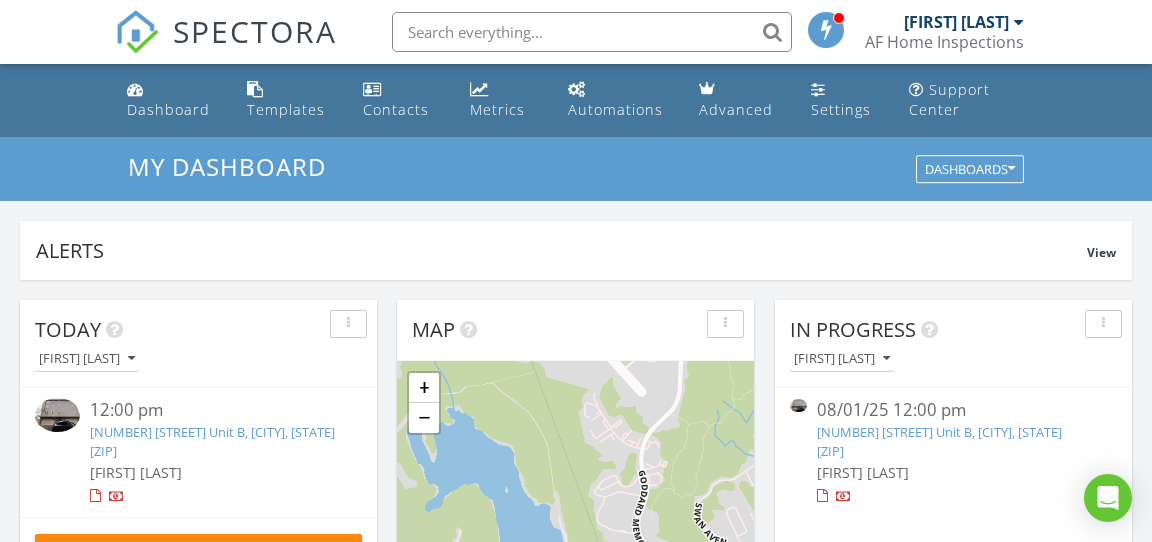 scroll, scrollTop: 324, scrollLeft: 0, axis: vertical 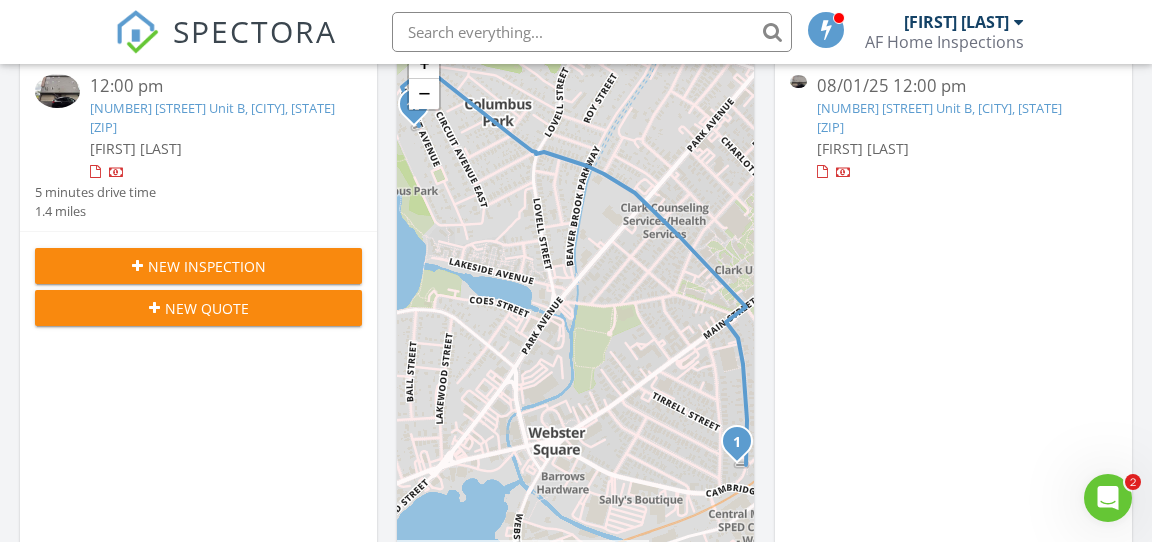 click on "12:00 pm
[NUMBER] [STREET] Unit B, [CITY], [STATE] [ZIP]
[FIRST] [LAST]" at bounding box center [212, 128] 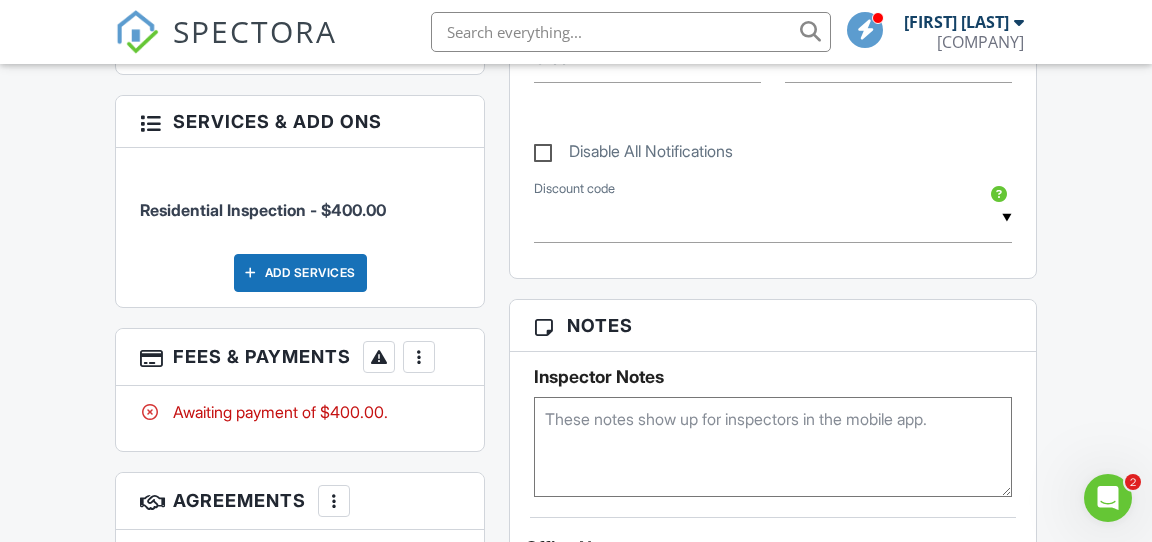 scroll, scrollTop: 1188, scrollLeft: 0, axis: vertical 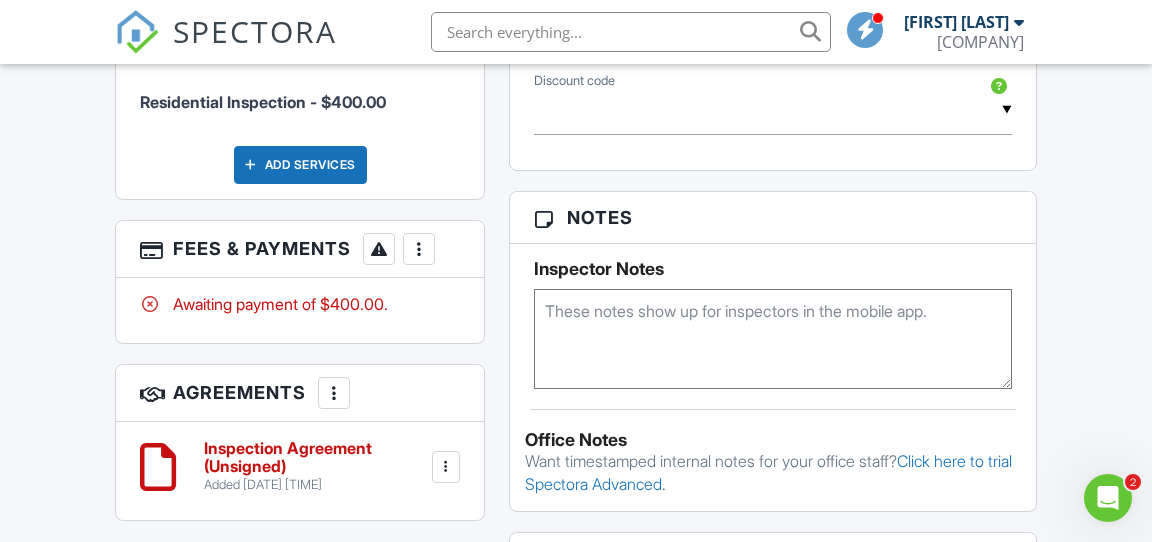 click at bounding box center (419, 249) 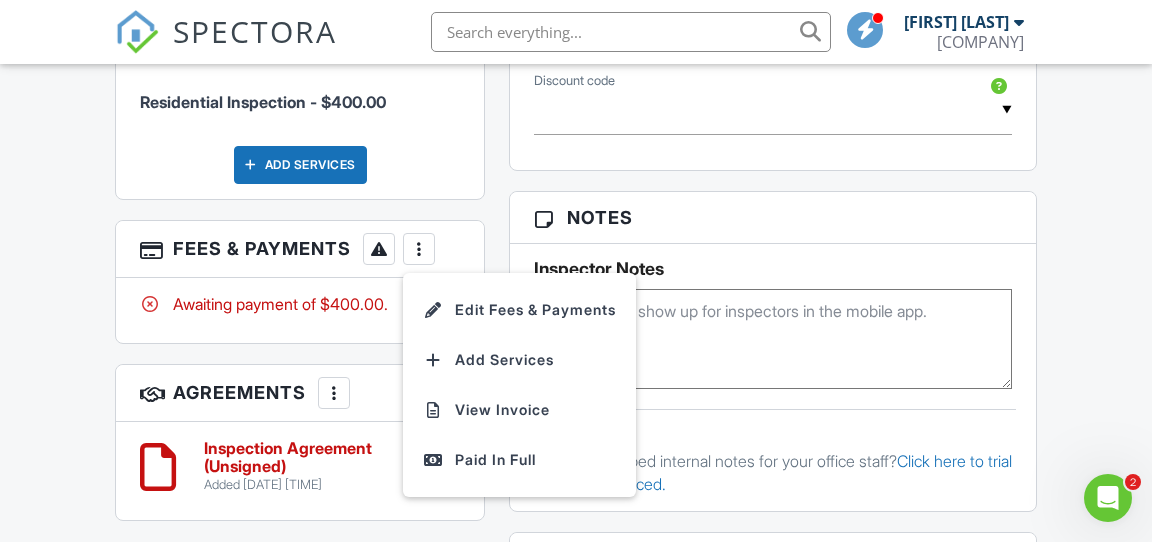 click on "Awaiting payment of $400.00." at bounding box center (300, 304) 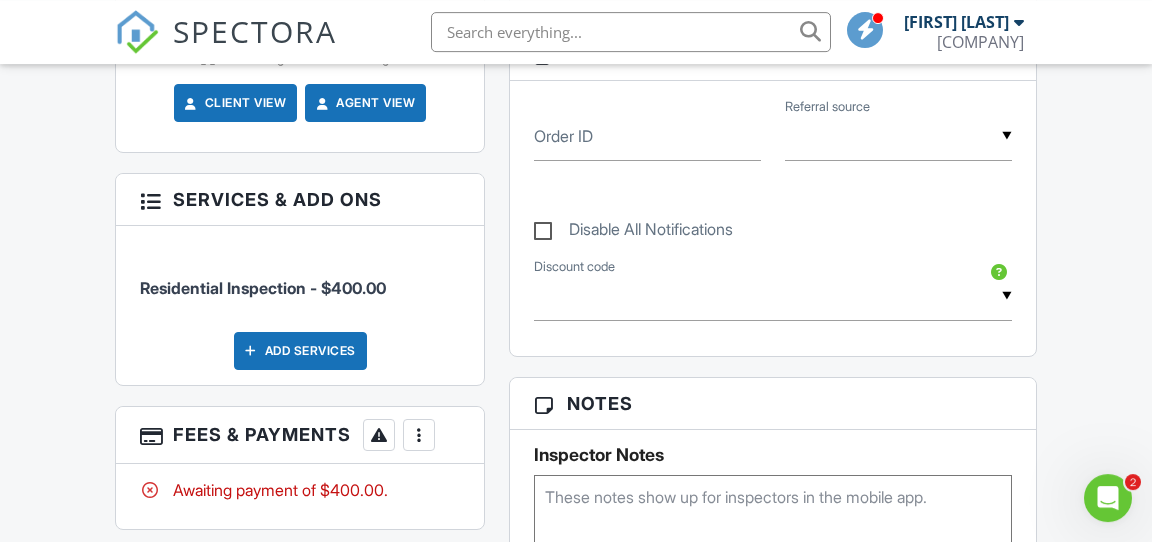 scroll, scrollTop: 1042, scrollLeft: 0, axis: vertical 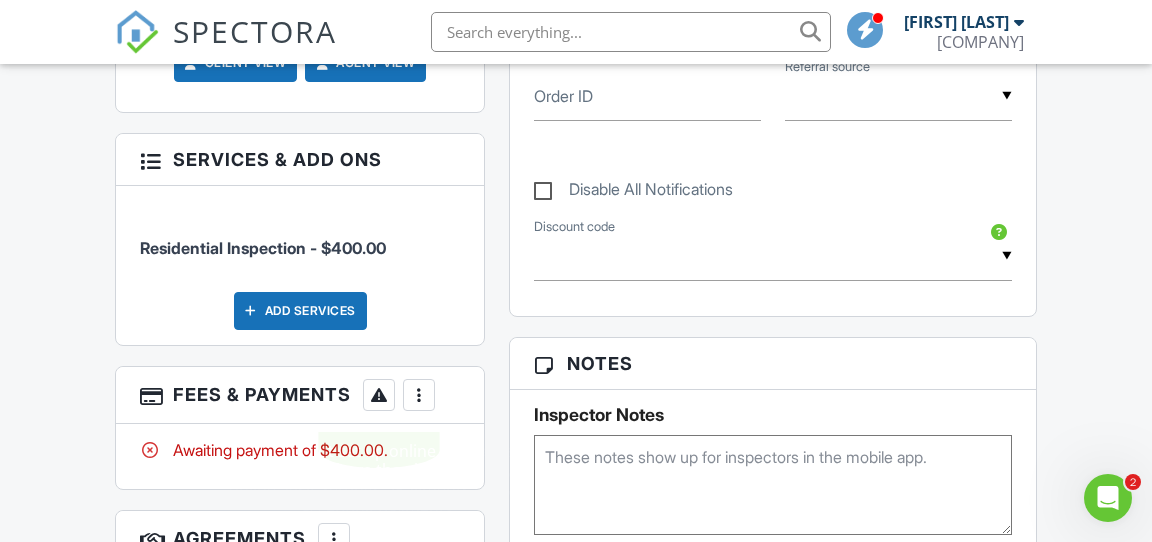 click at bounding box center (379, 395) 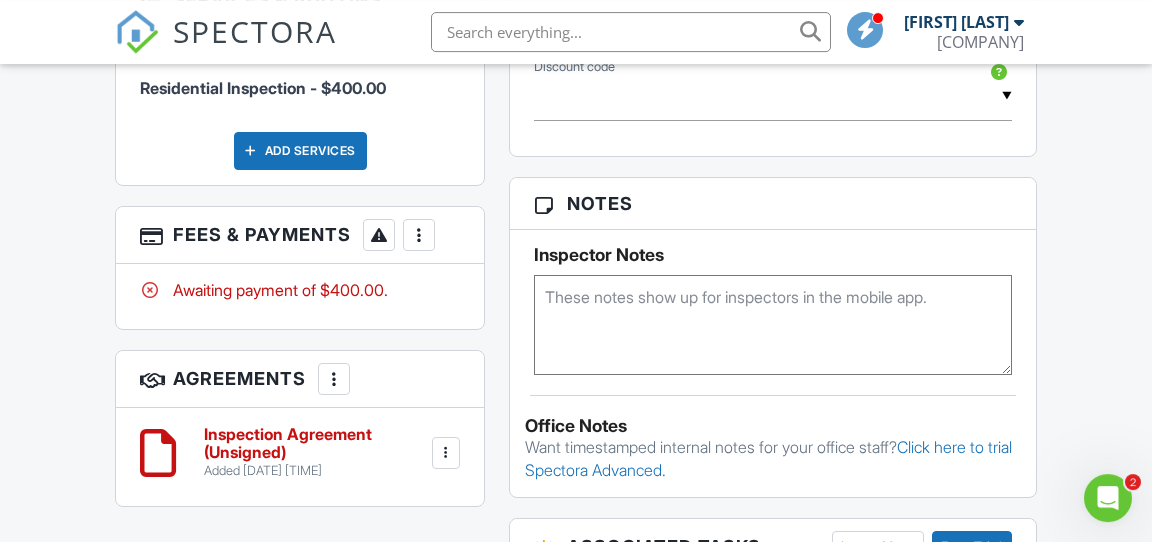 scroll, scrollTop: 1258, scrollLeft: 0, axis: vertical 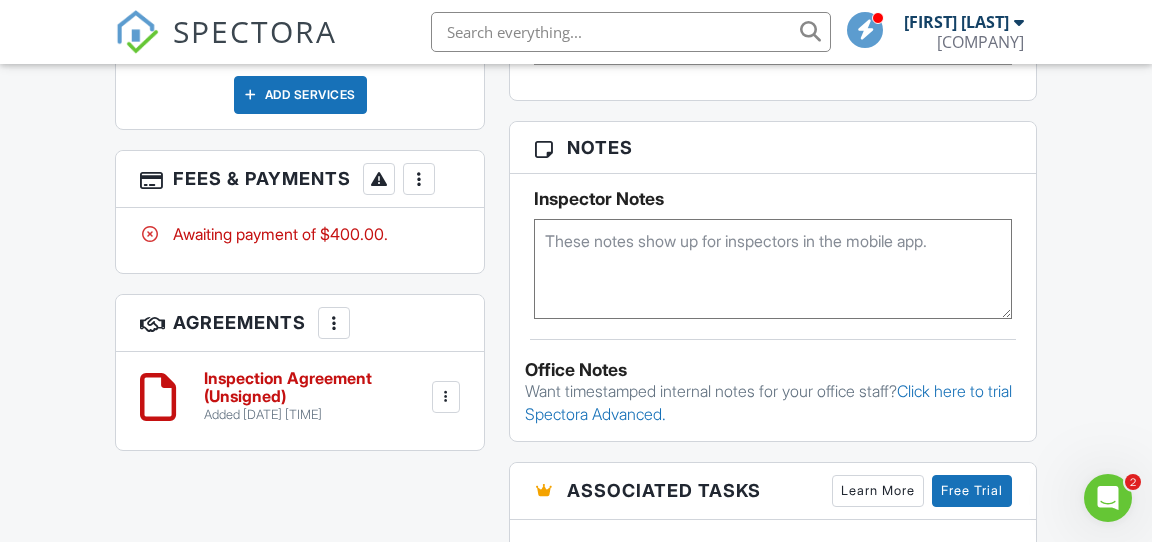 click on "Awaiting payment of $400.00." at bounding box center (300, 234) 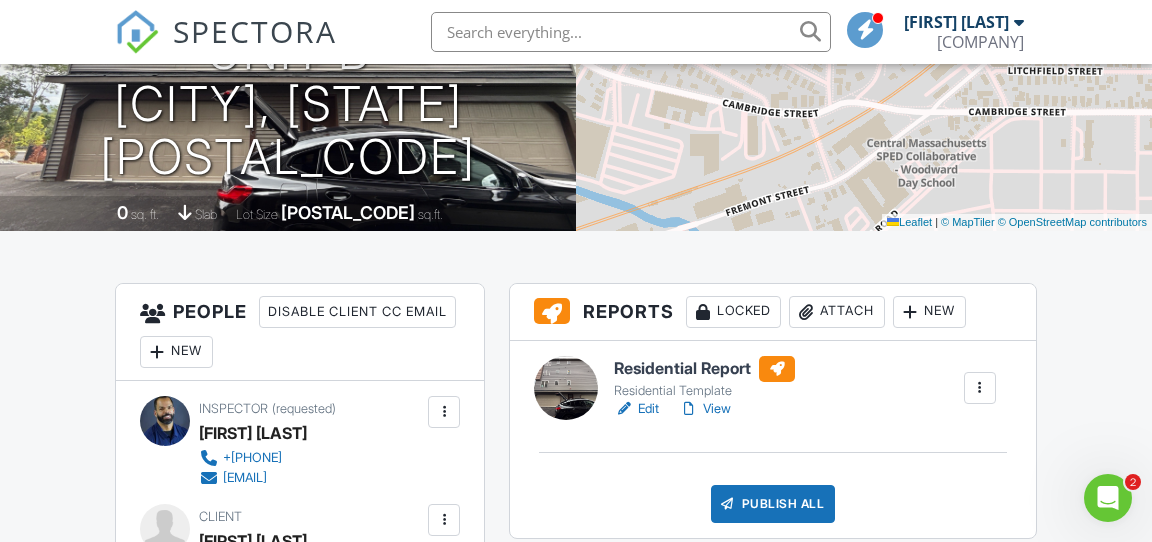 scroll, scrollTop: 0, scrollLeft: 0, axis: both 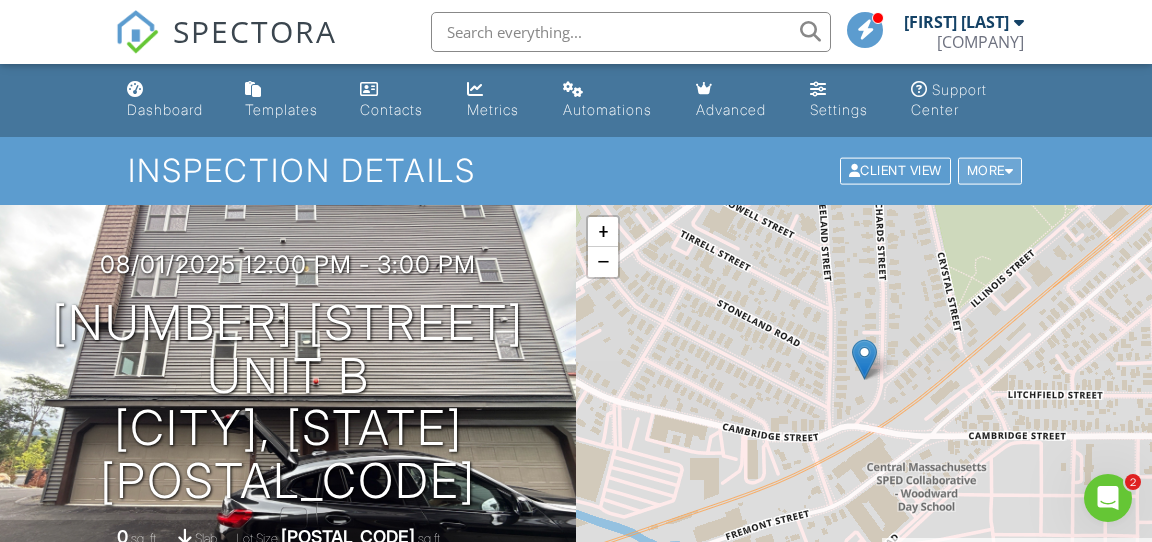 click on "More" at bounding box center (990, 171) 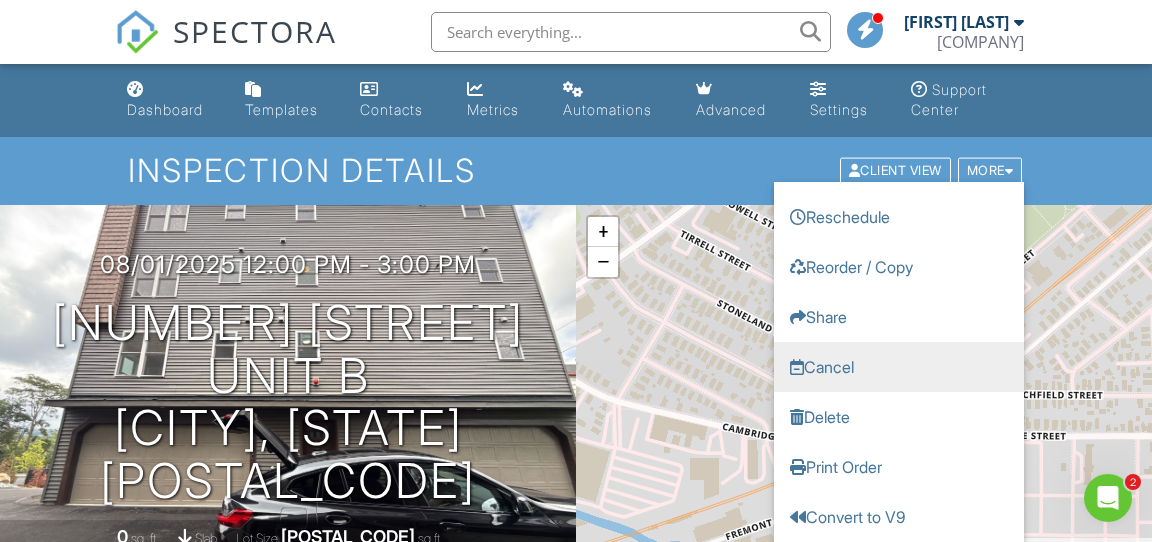 scroll, scrollTop: 65, scrollLeft: 0, axis: vertical 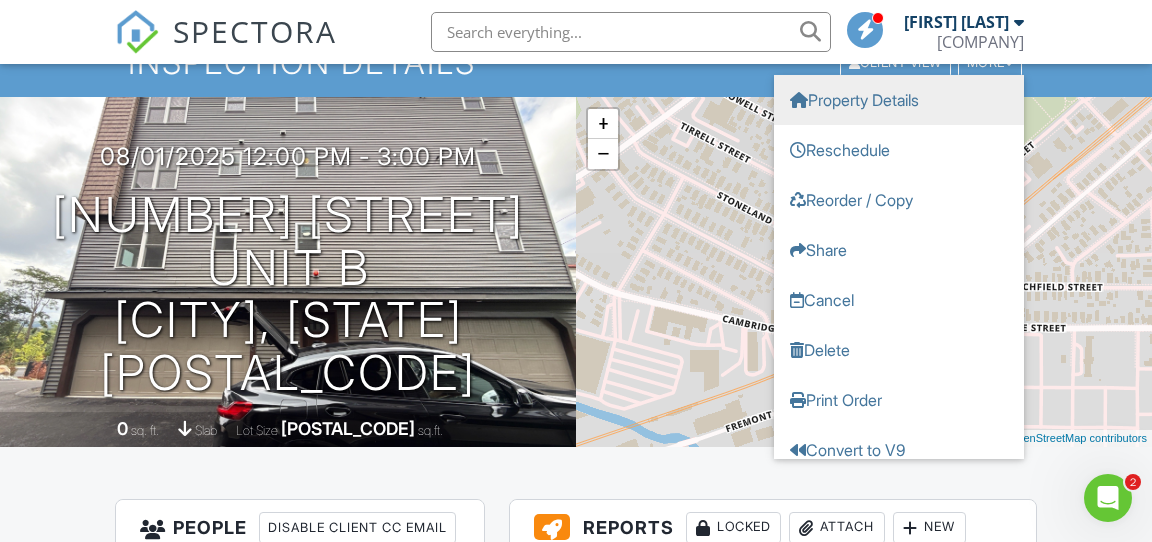 click on "Property Details" at bounding box center (899, 100) 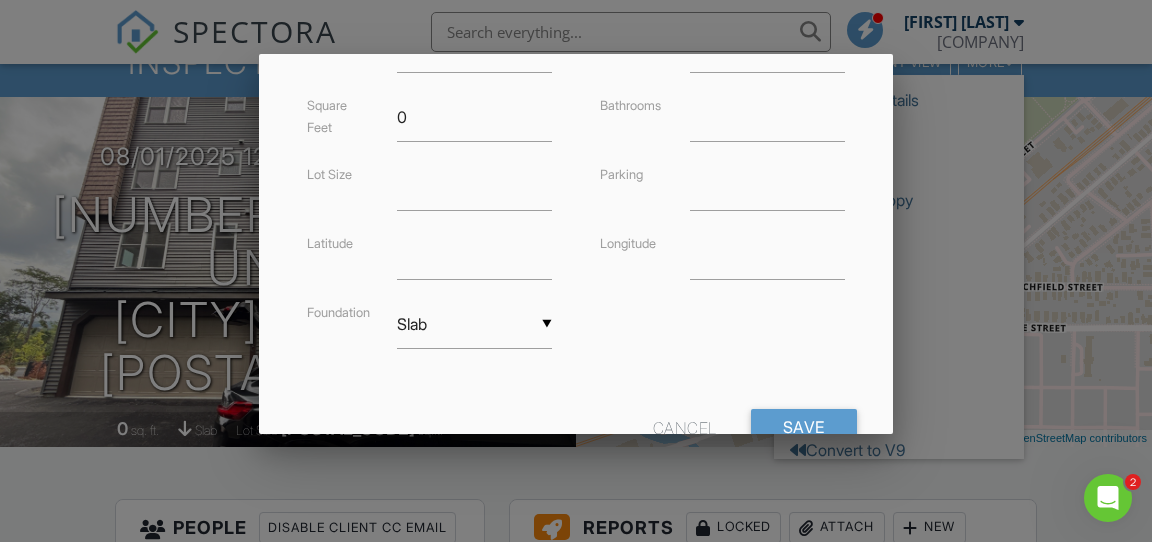 scroll, scrollTop: 576, scrollLeft: 0, axis: vertical 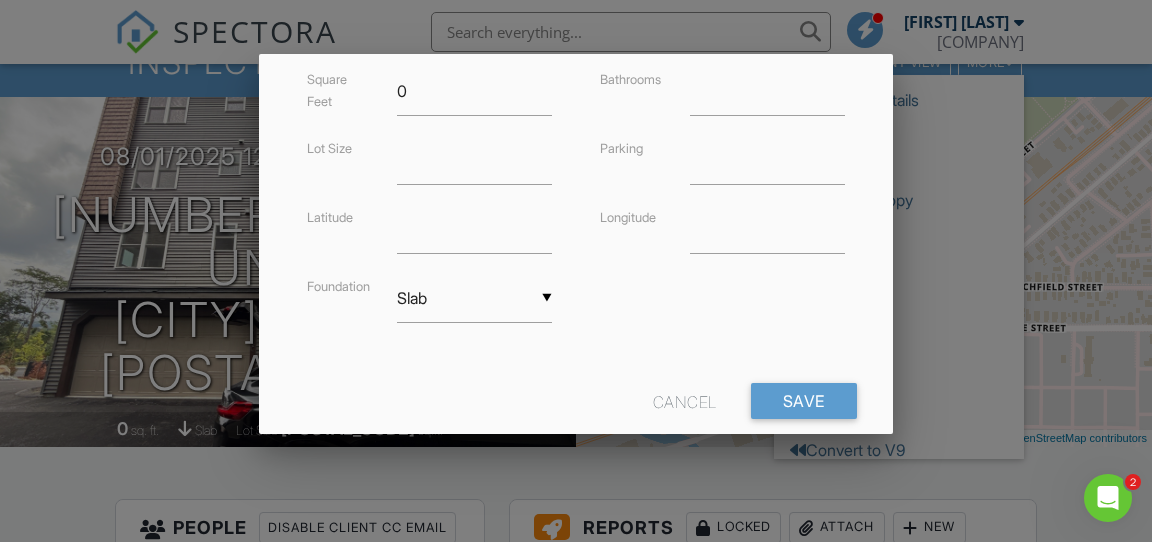 click on "Slab" at bounding box center (474, 298) 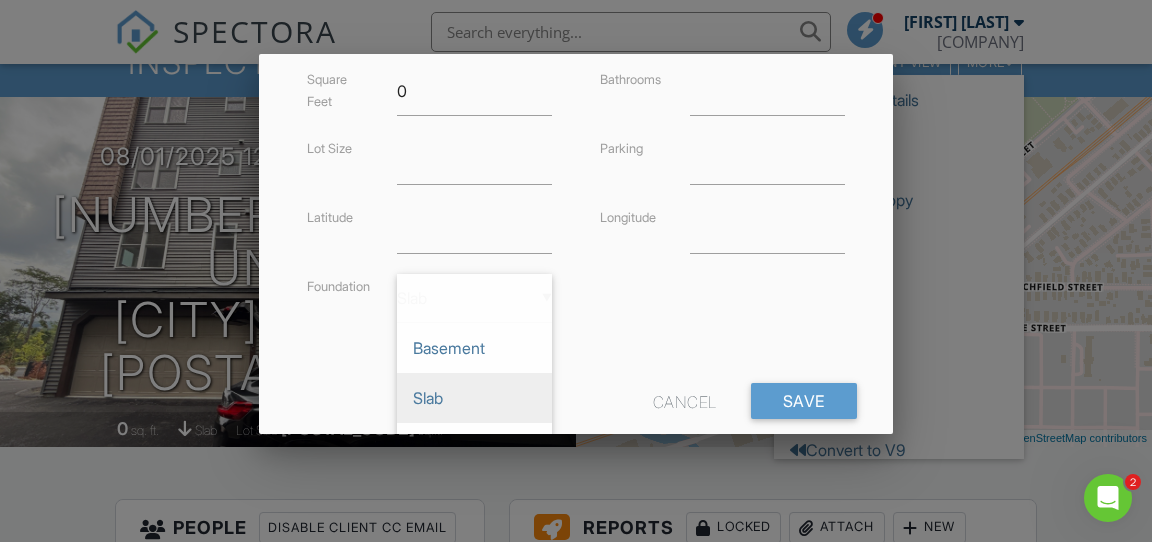 scroll, scrollTop: 0, scrollLeft: 0, axis: both 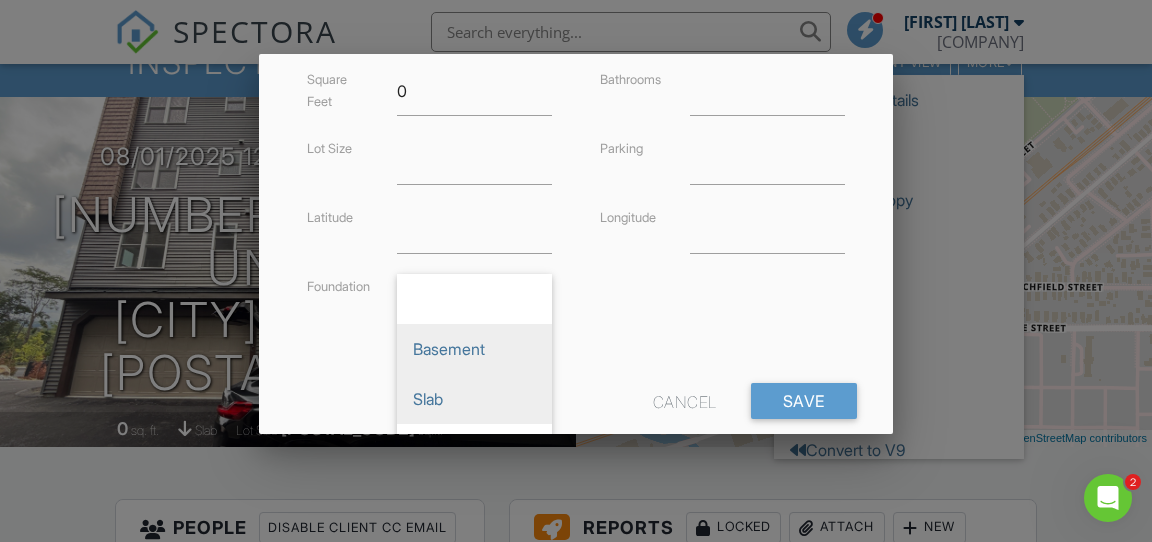 click on "Basement" at bounding box center [474, 349] 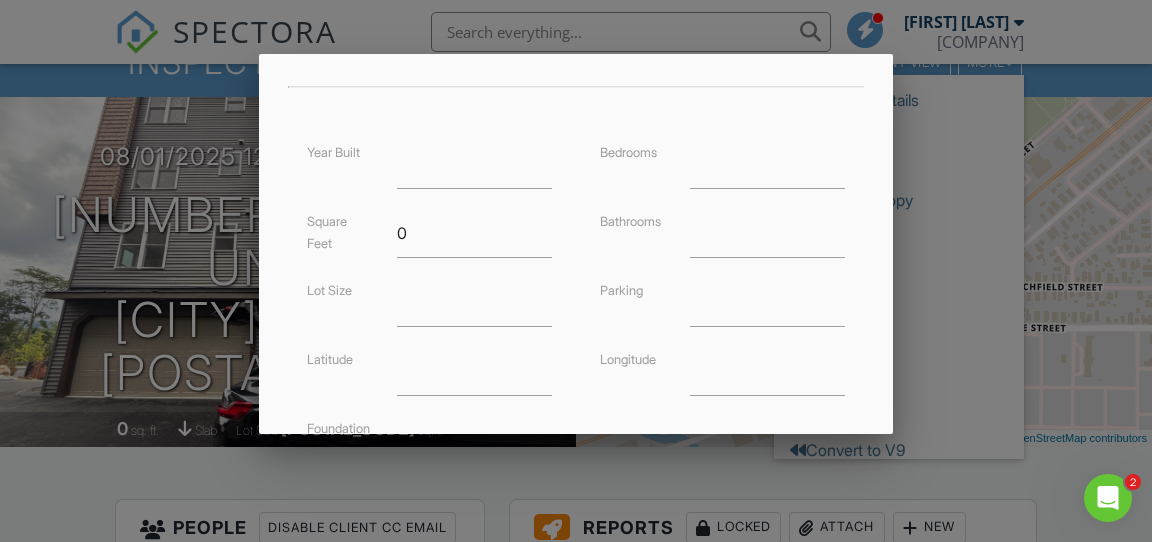 scroll, scrollTop: 345, scrollLeft: 0, axis: vertical 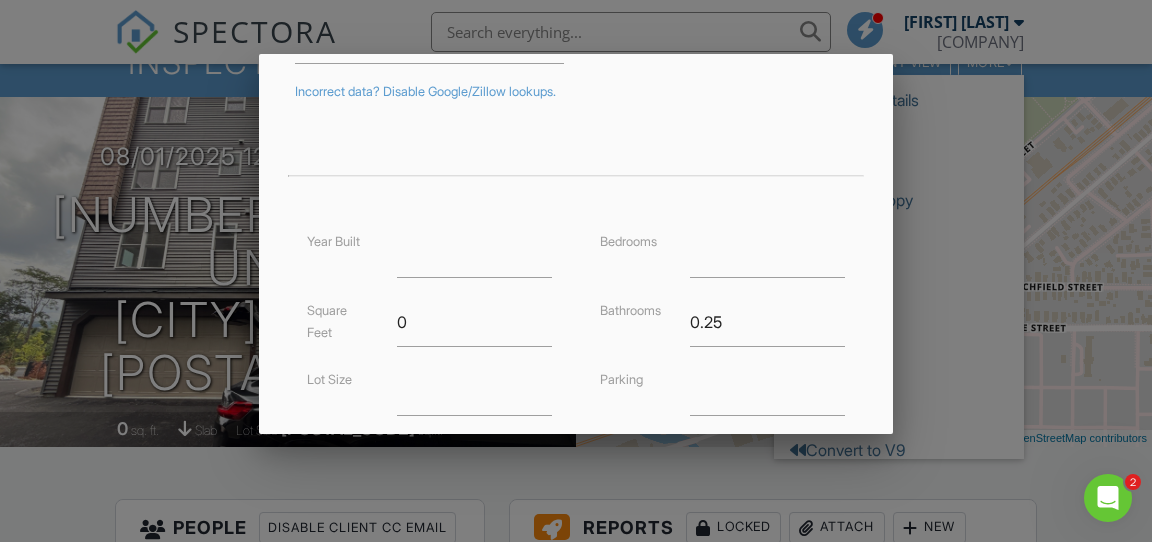 click on "0.25" at bounding box center [767, 322] 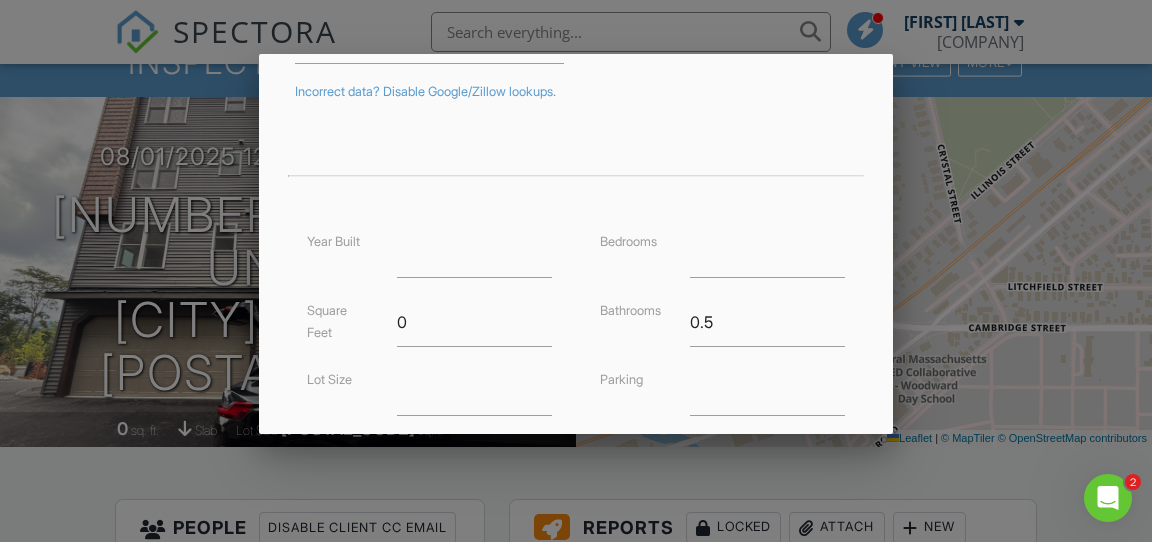 click on "0.5" at bounding box center (767, 322) 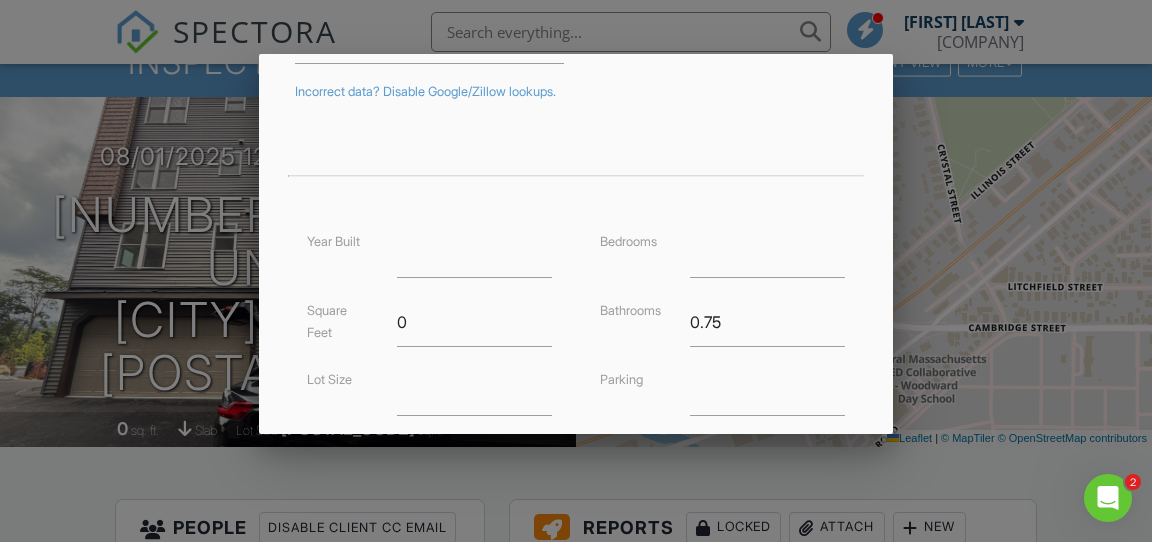 click on "0.75" at bounding box center (767, 322) 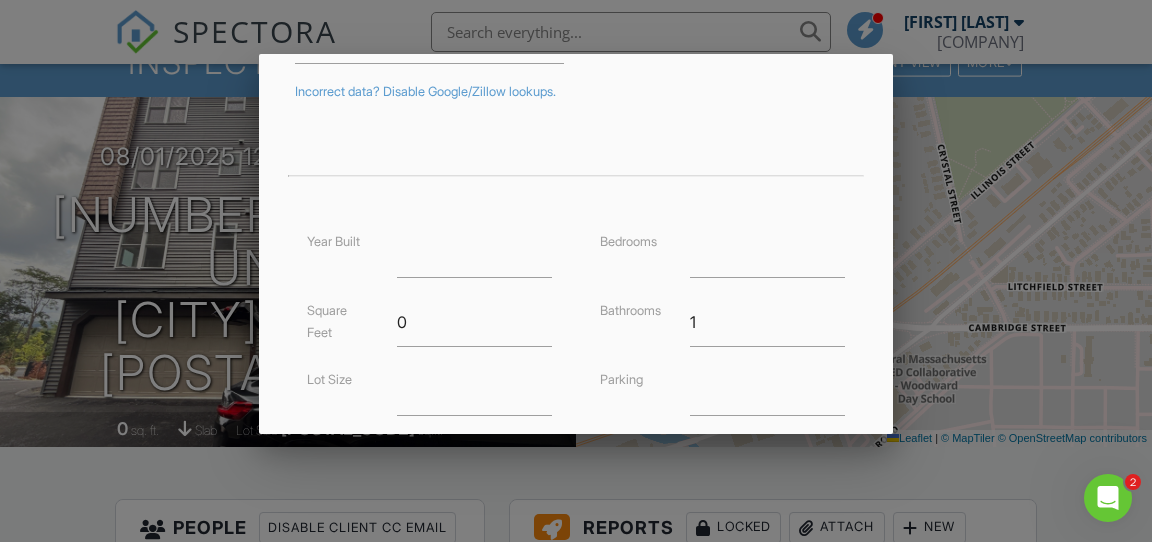 click on "1" at bounding box center [767, 322] 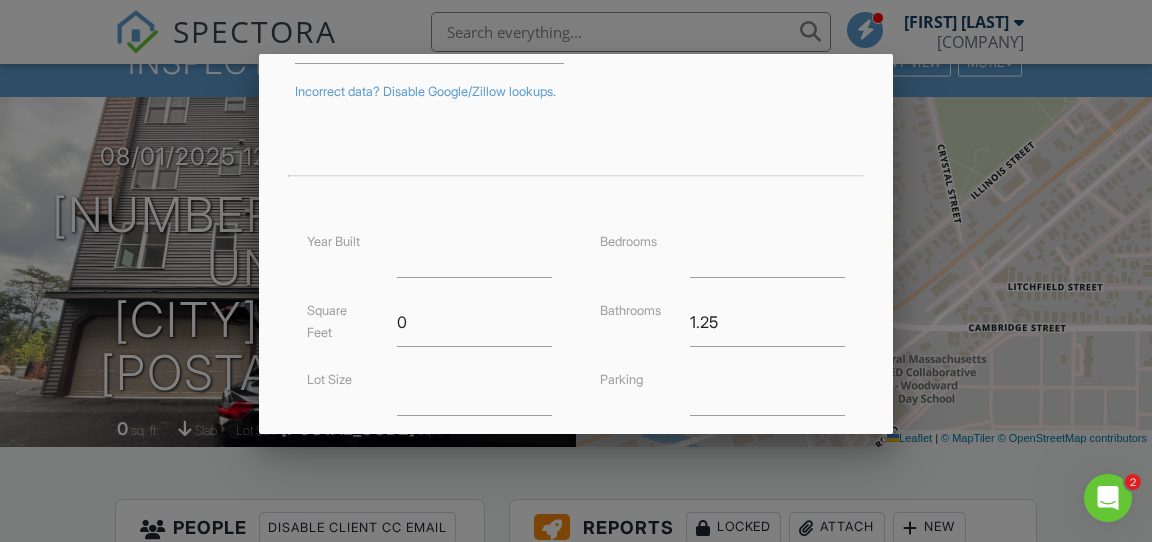 click on "1.25" at bounding box center (767, 322) 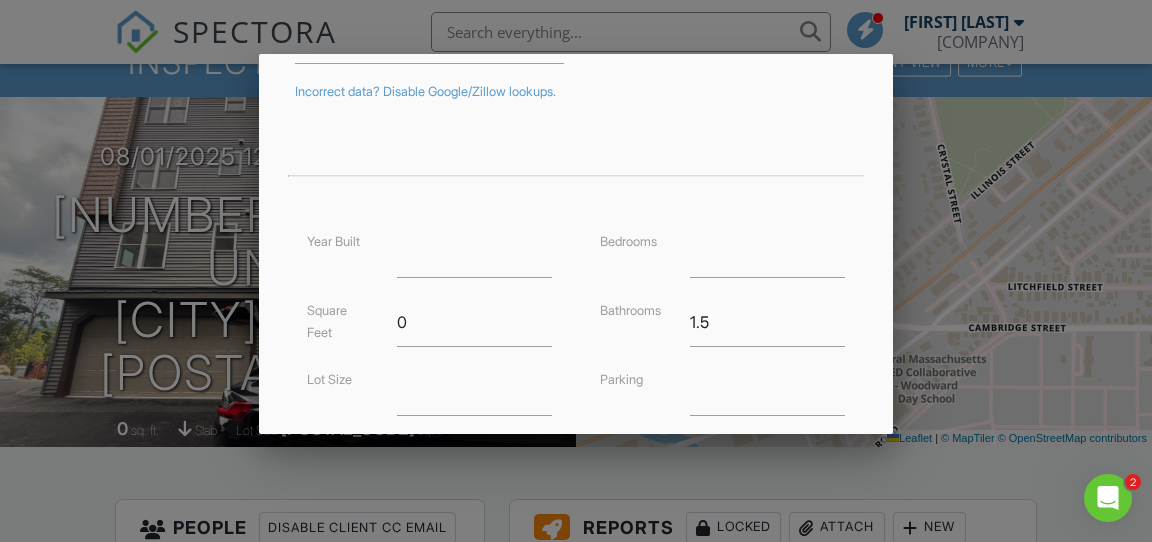 click on "1.5" at bounding box center (767, 322) 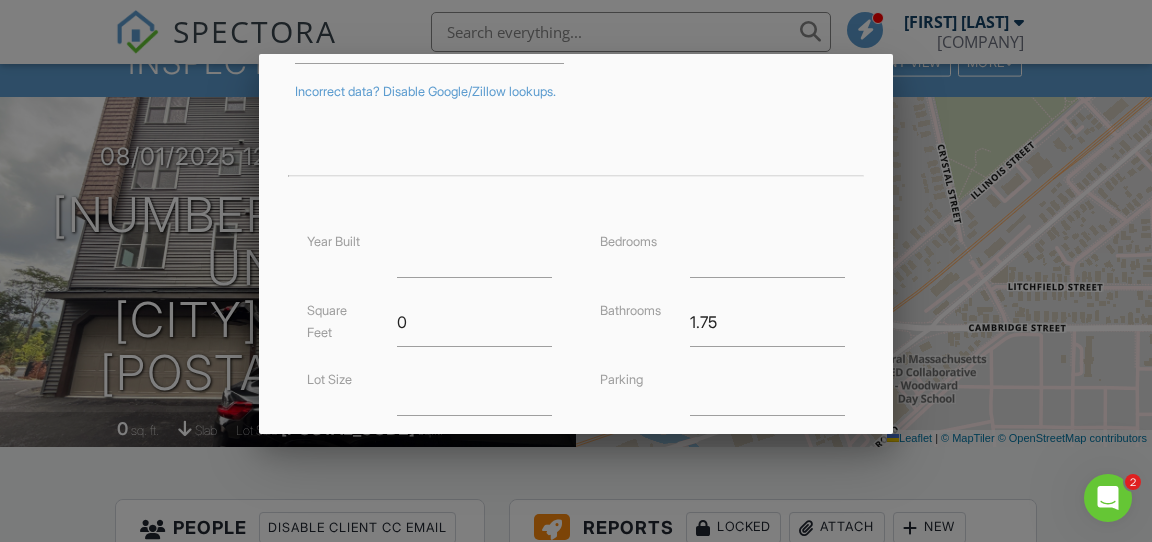 click on "1.75" at bounding box center (767, 322) 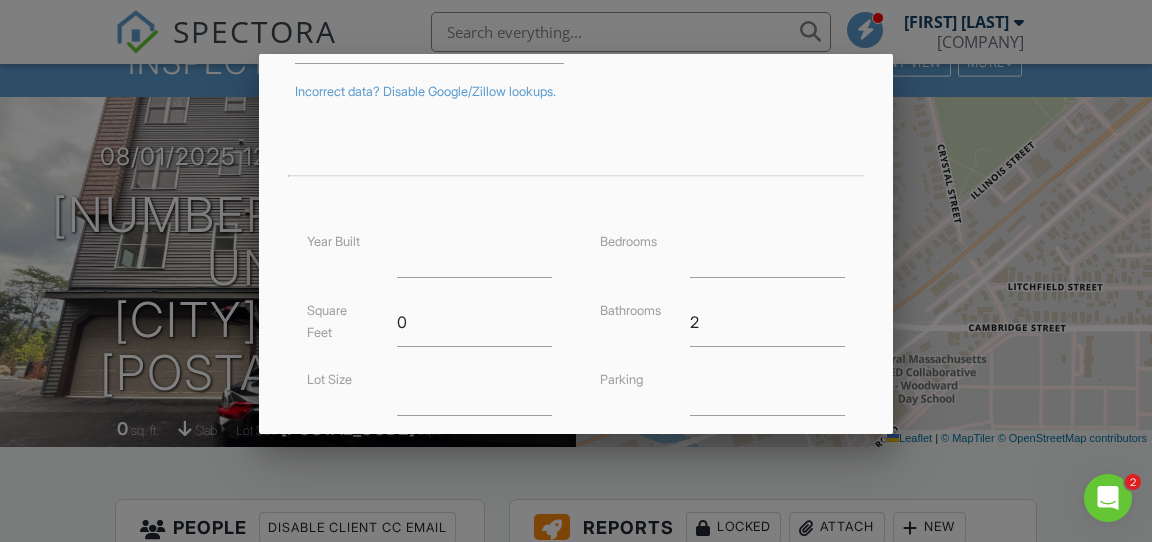 type on "2" 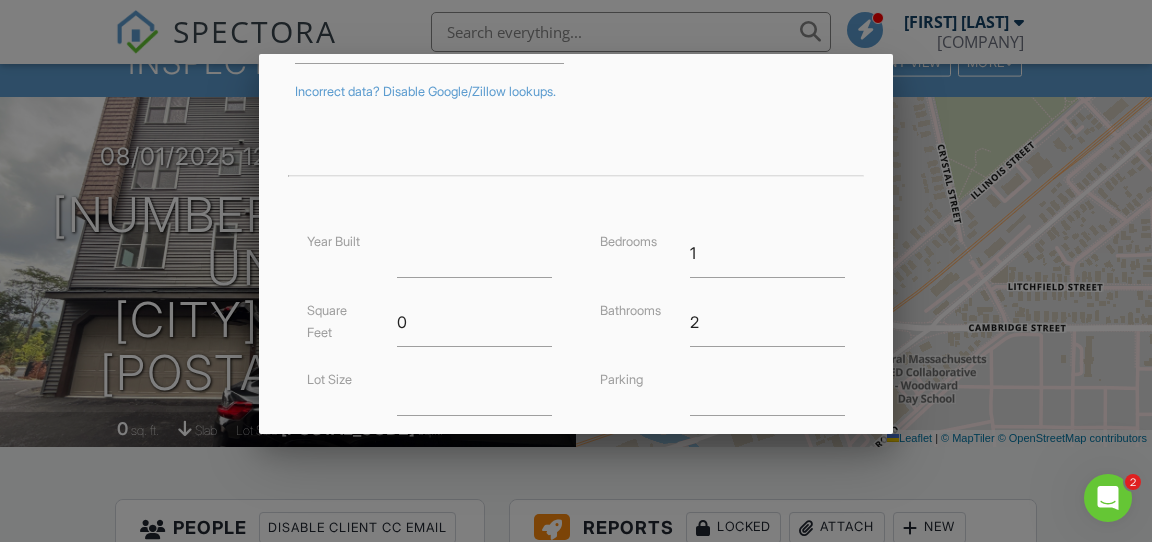 click on "1" at bounding box center (767, 253) 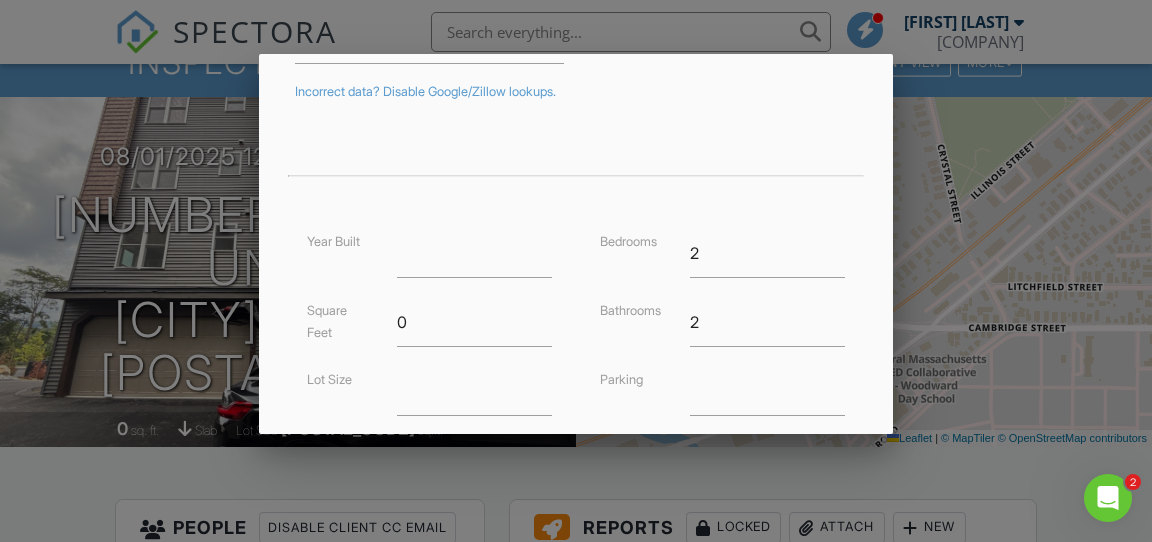 click on "2" at bounding box center (767, 253) 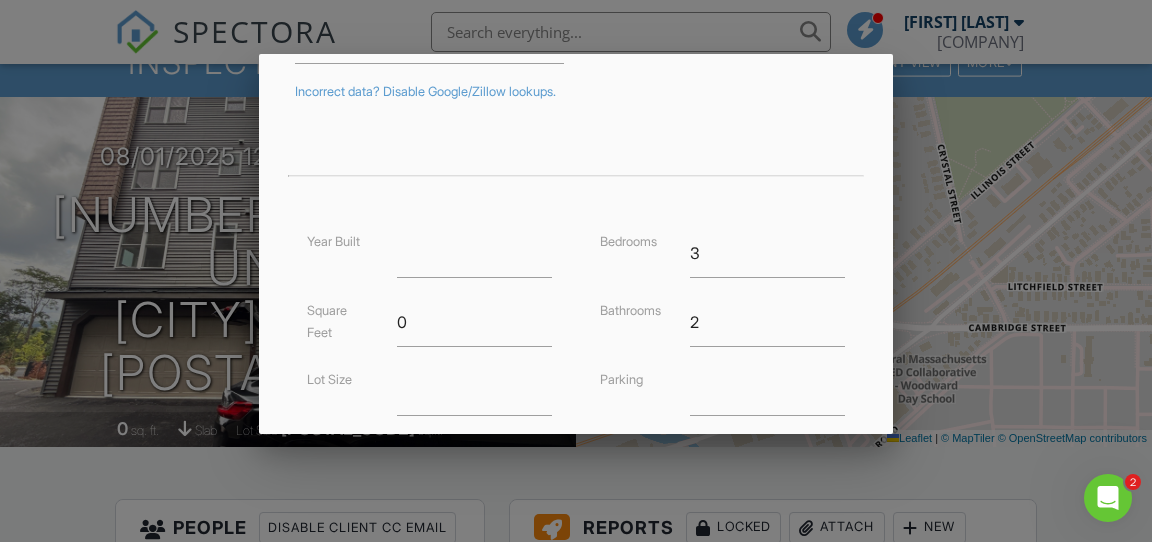 type on "3" 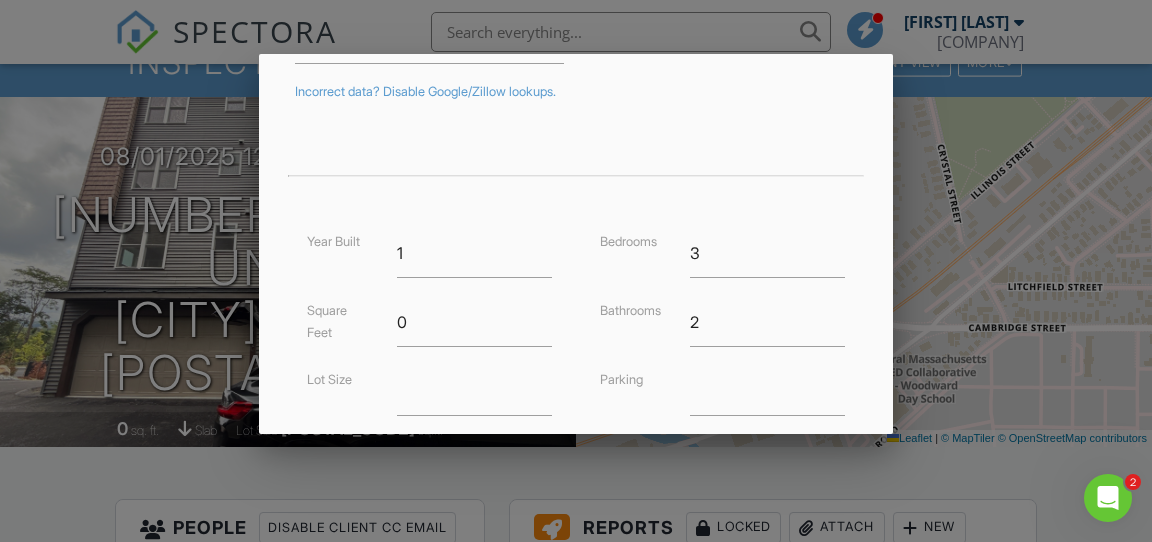 click on "1" at bounding box center (474, 253) 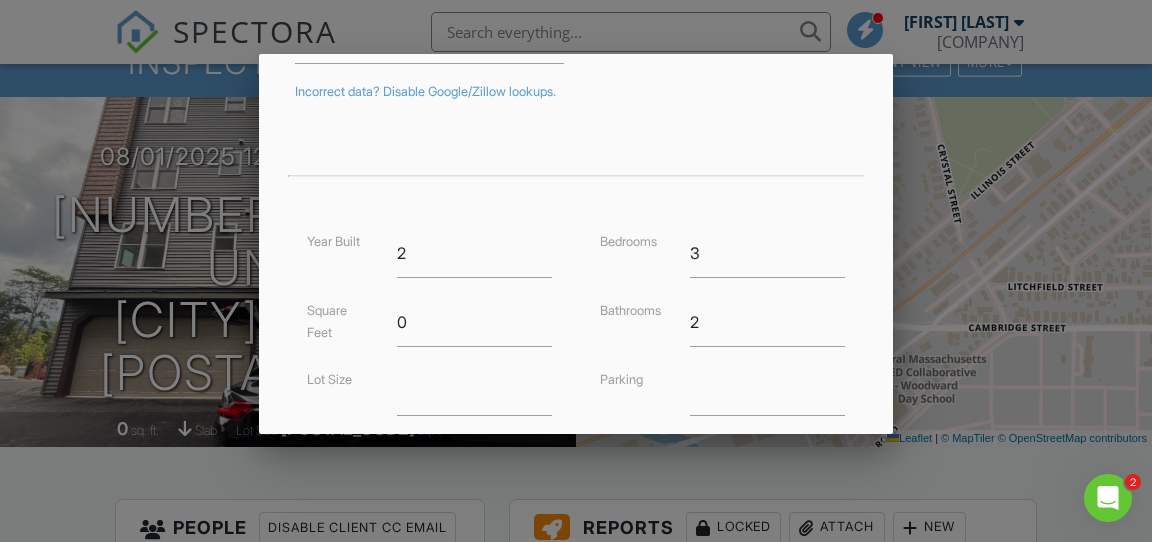 type on "2" 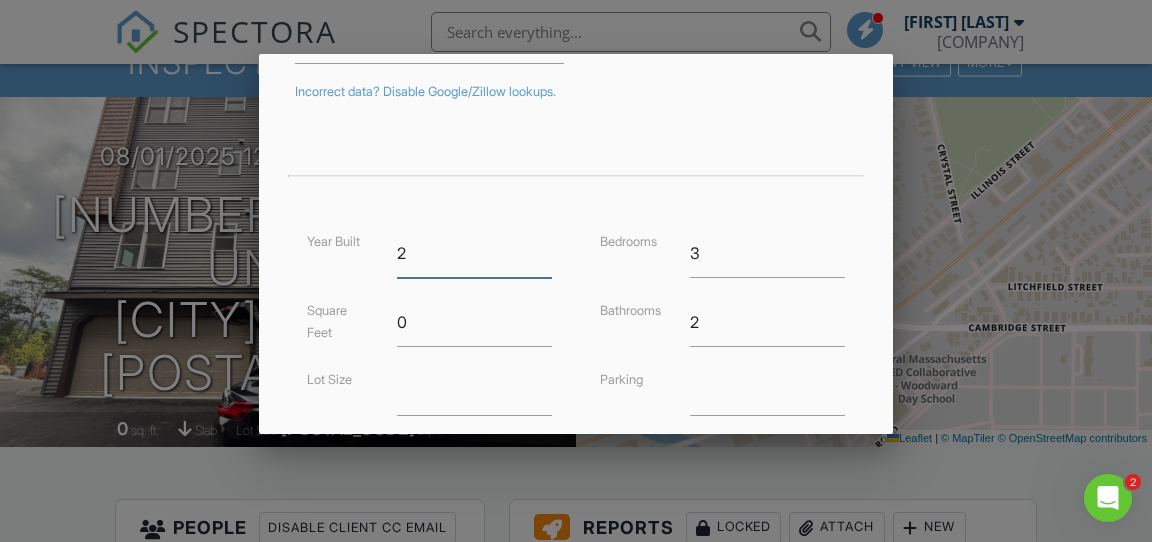 click on "2" at bounding box center (474, 253) 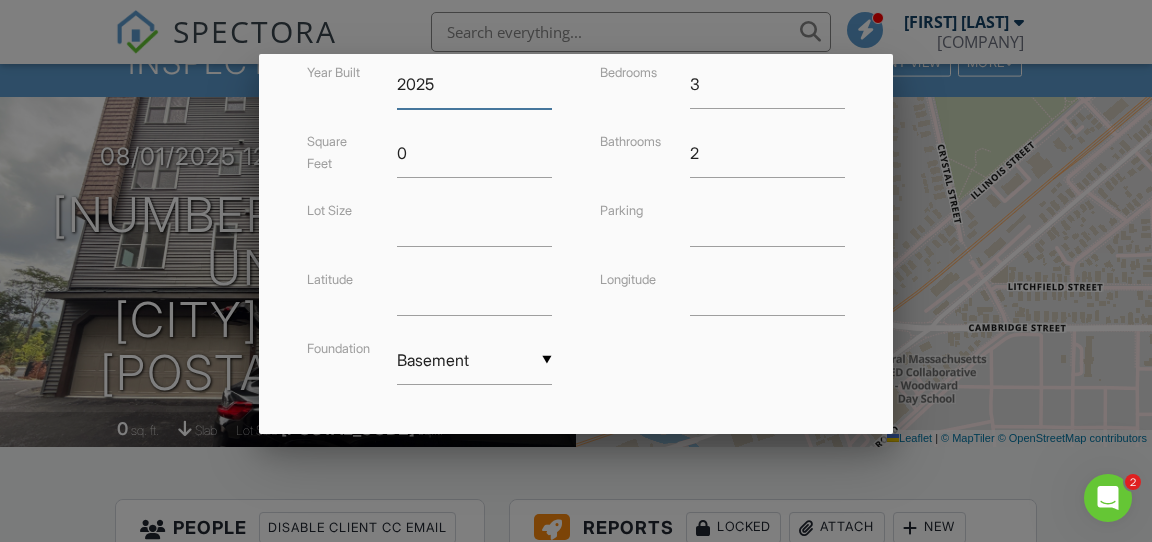 scroll, scrollTop: 615, scrollLeft: 0, axis: vertical 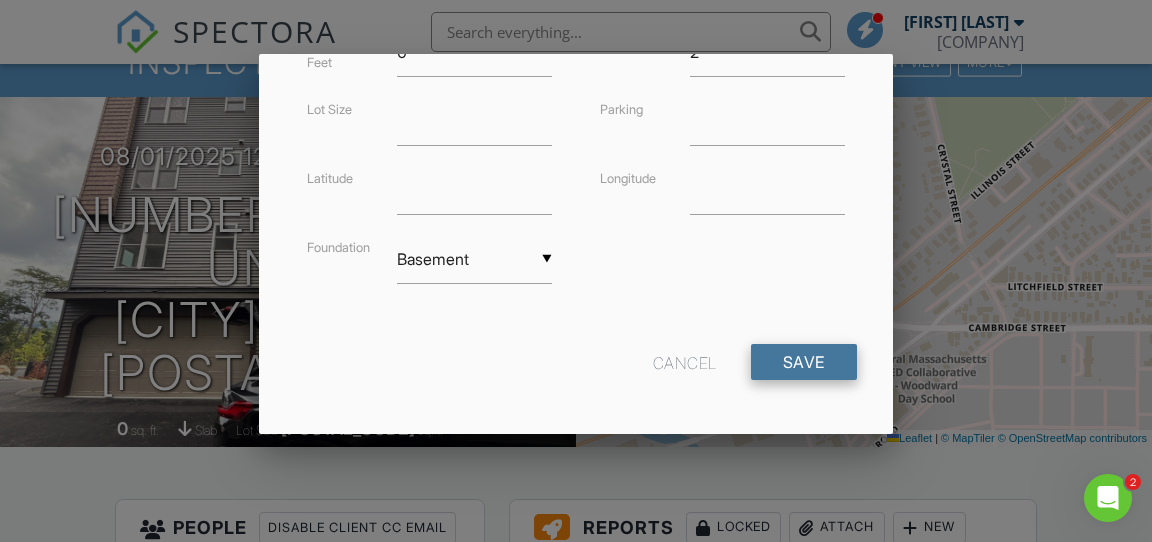 type on "2025" 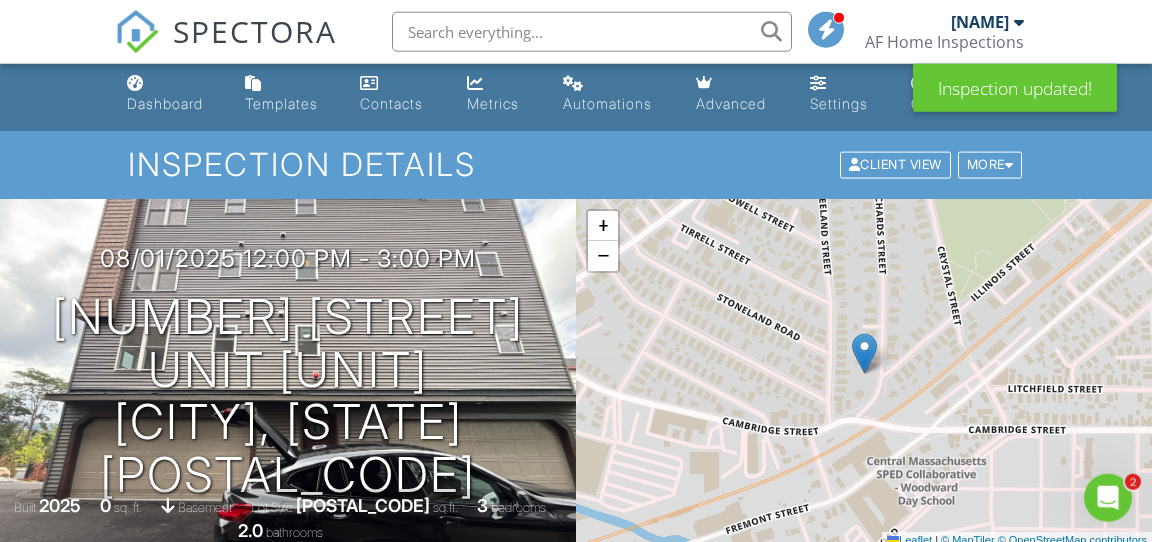 scroll, scrollTop: 0, scrollLeft: 0, axis: both 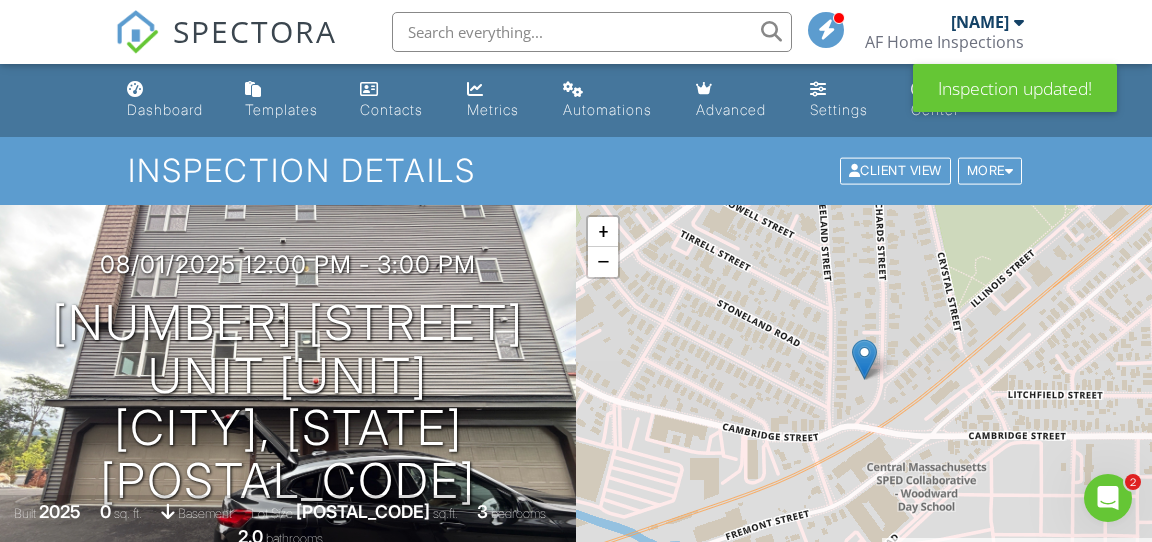 click on "+ −  Leaflet   |   © MapTiler   © OpenStreetMap contributors" at bounding box center (864, 380) 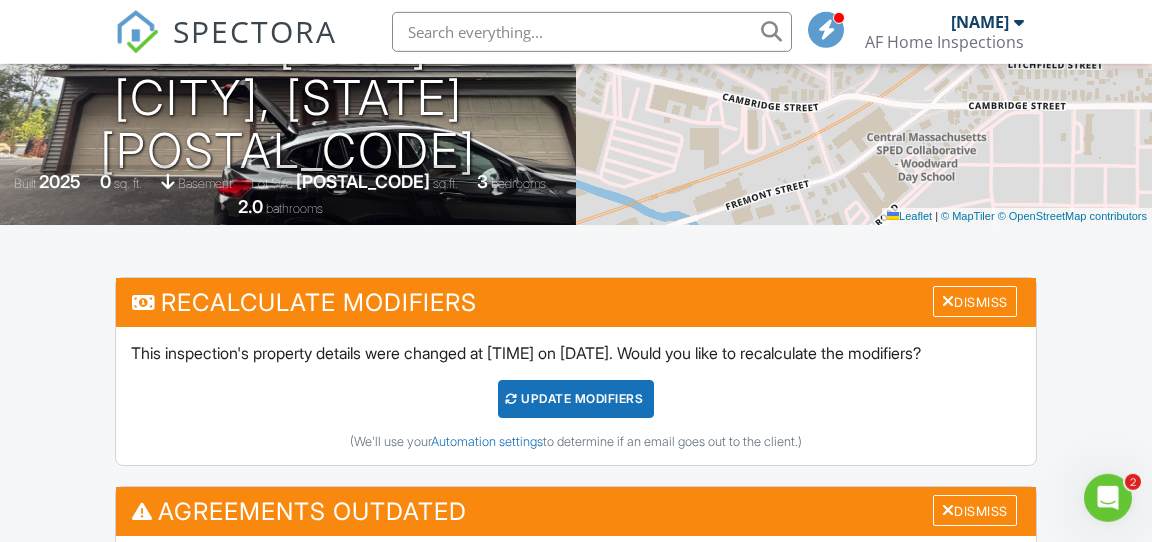 scroll, scrollTop: 324, scrollLeft: 0, axis: vertical 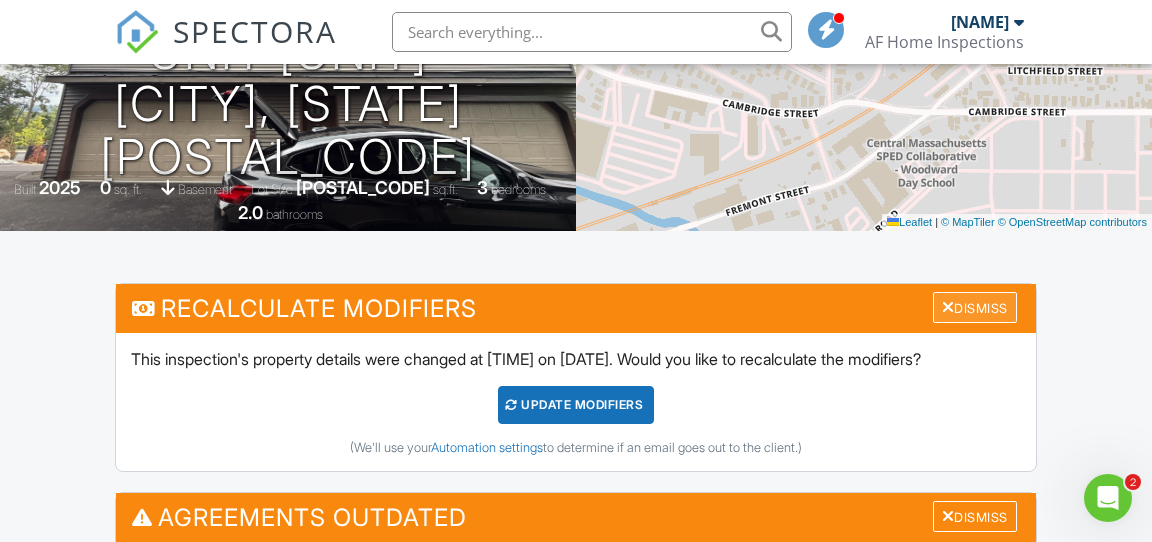 click at bounding box center (948, 307) 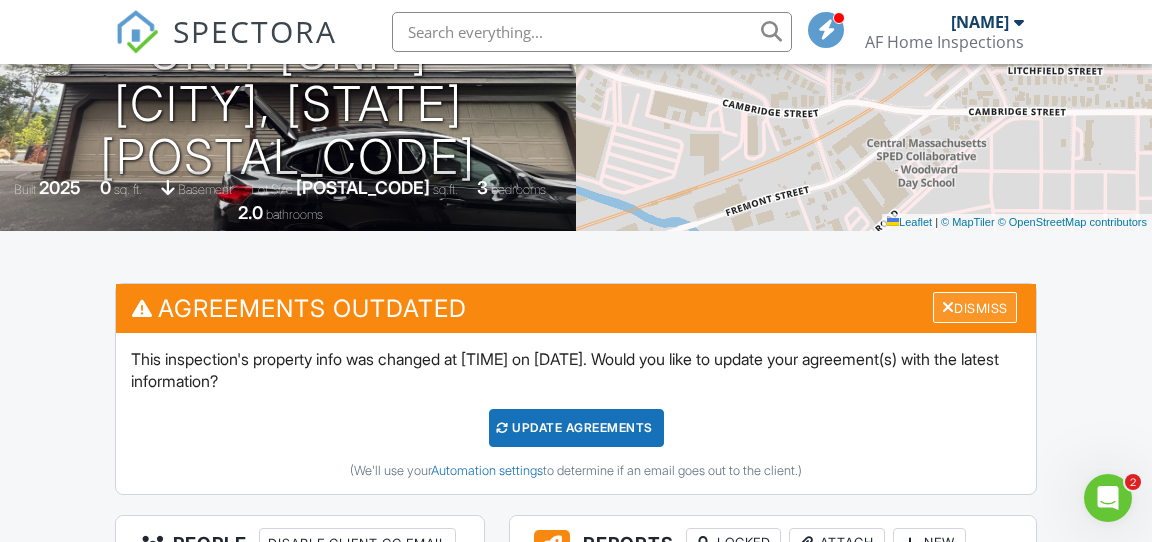 click on "Dismiss" at bounding box center (975, 307) 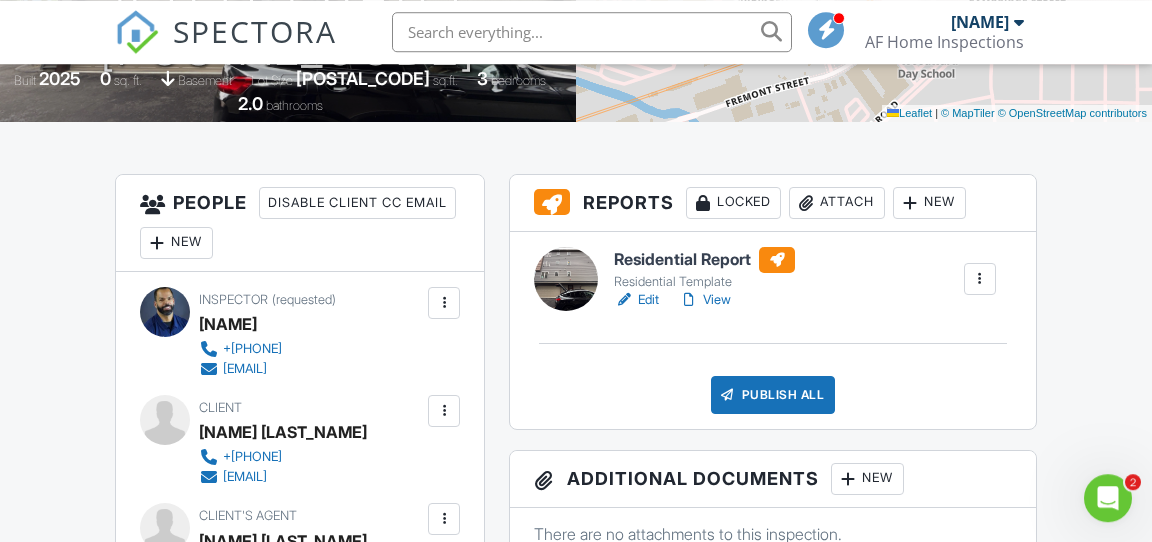 scroll, scrollTop: 540, scrollLeft: 0, axis: vertical 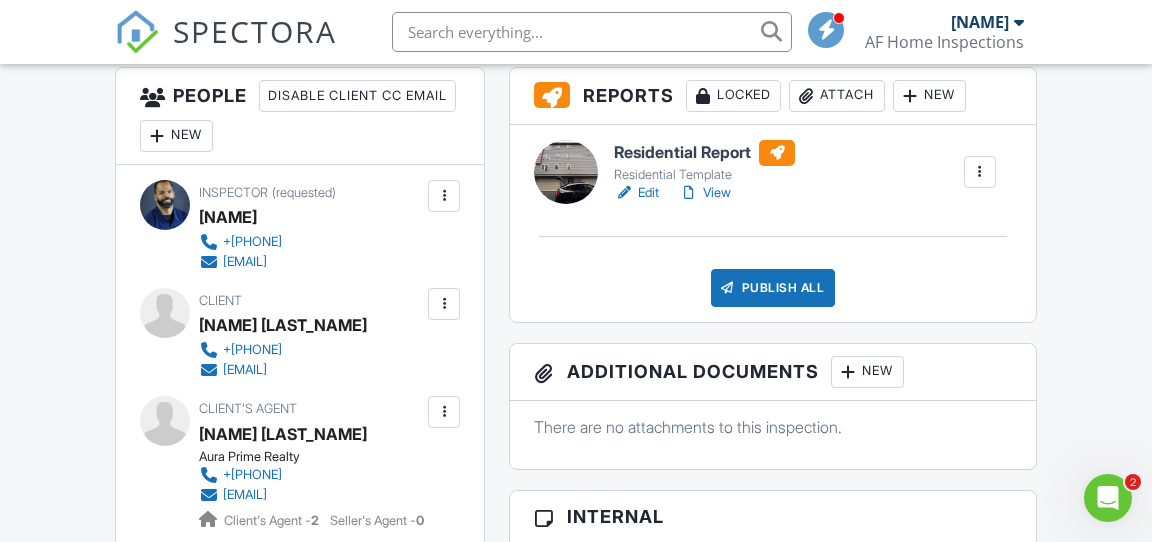 click at bounding box center (980, 172) 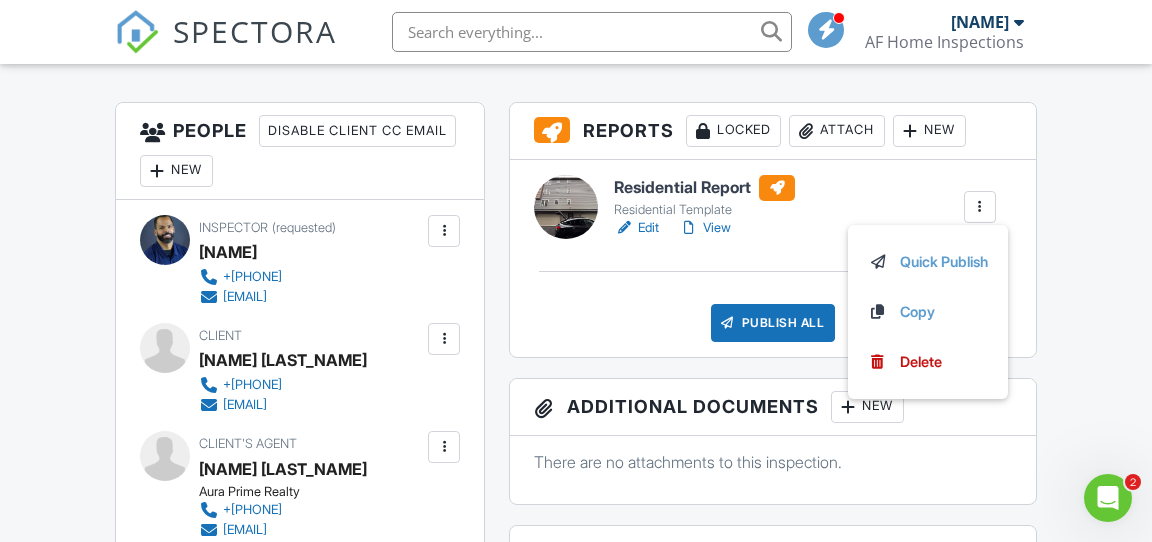 scroll, scrollTop: 540, scrollLeft: 0, axis: vertical 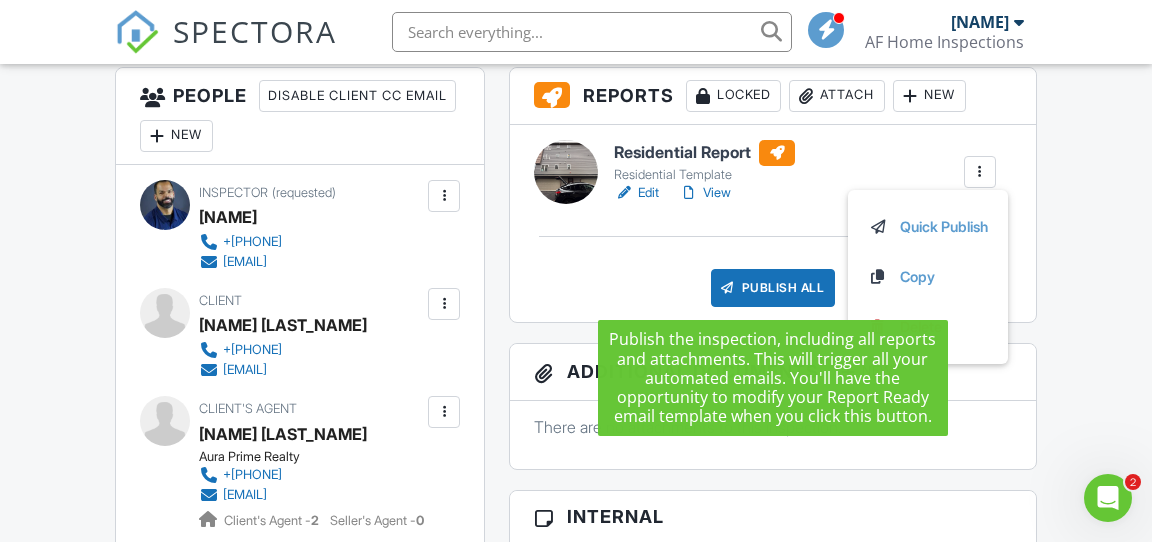 click on "Publish All" at bounding box center [773, 288] 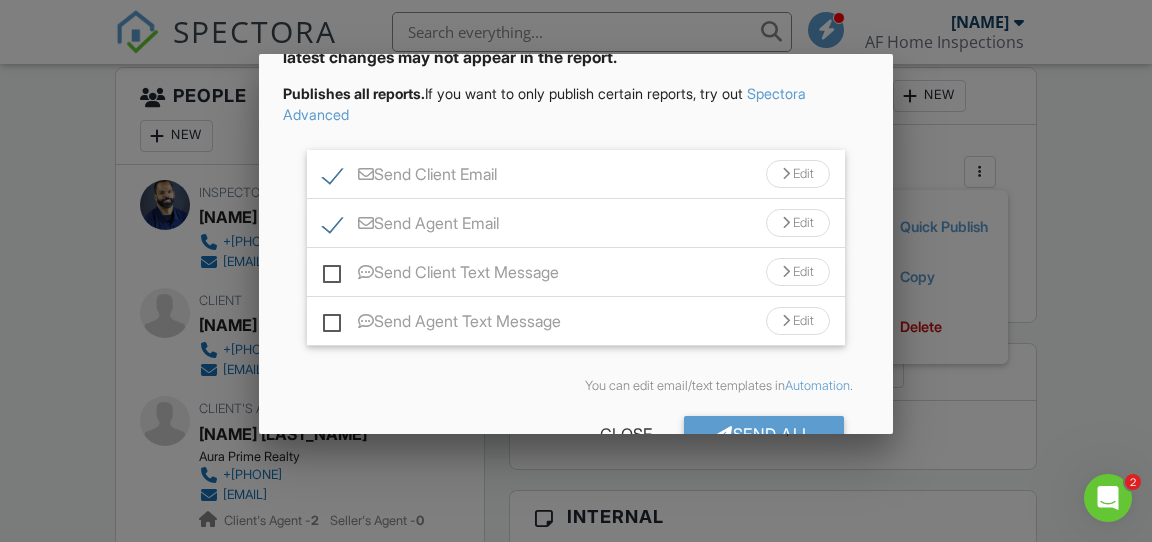 scroll, scrollTop: 208, scrollLeft: 0, axis: vertical 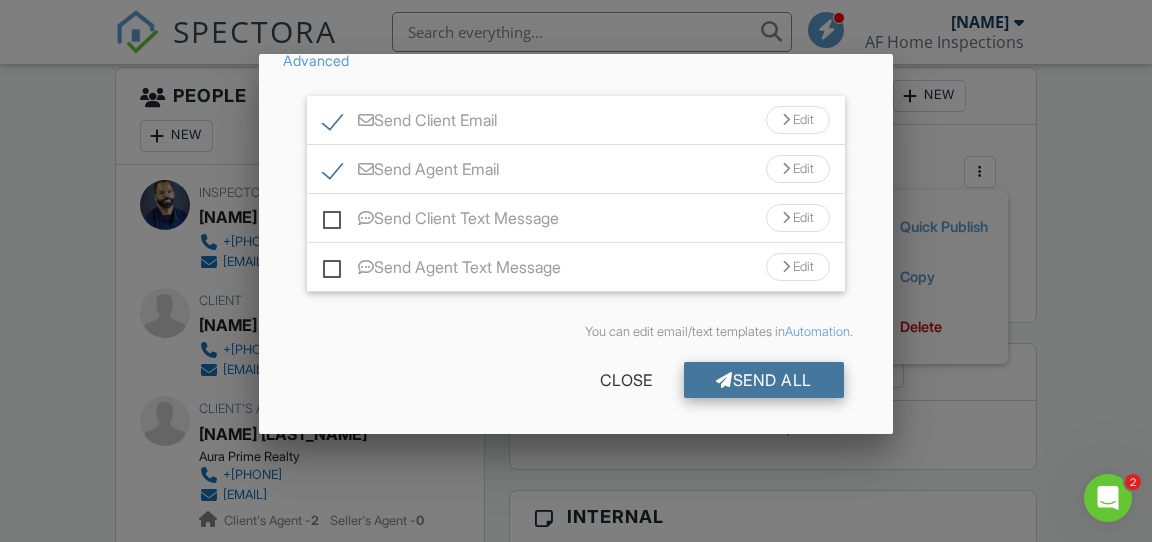 click on "Send All" at bounding box center (764, 380) 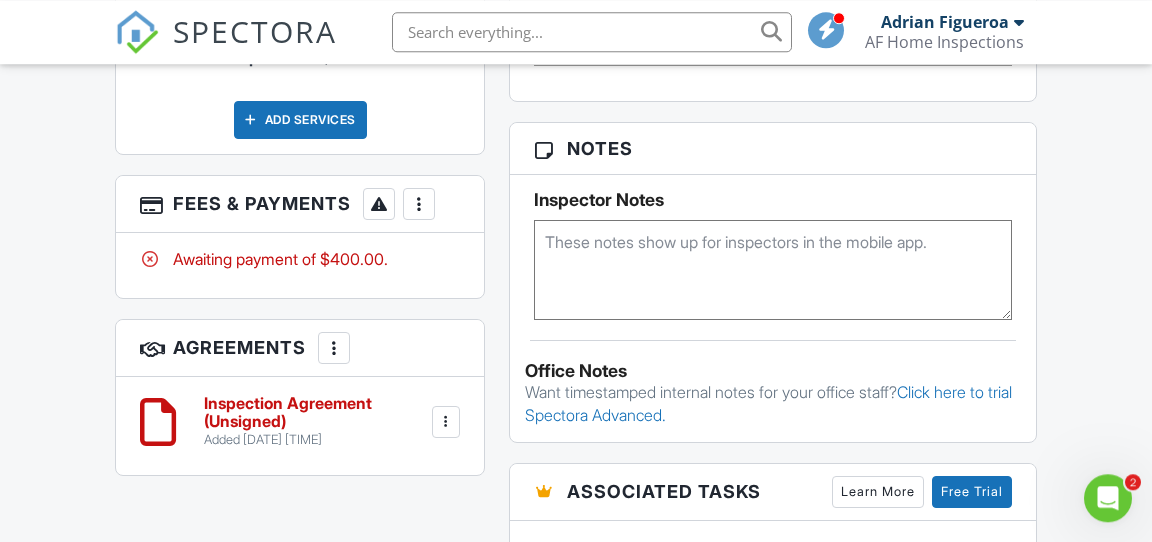 scroll, scrollTop: 1296, scrollLeft: 0, axis: vertical 